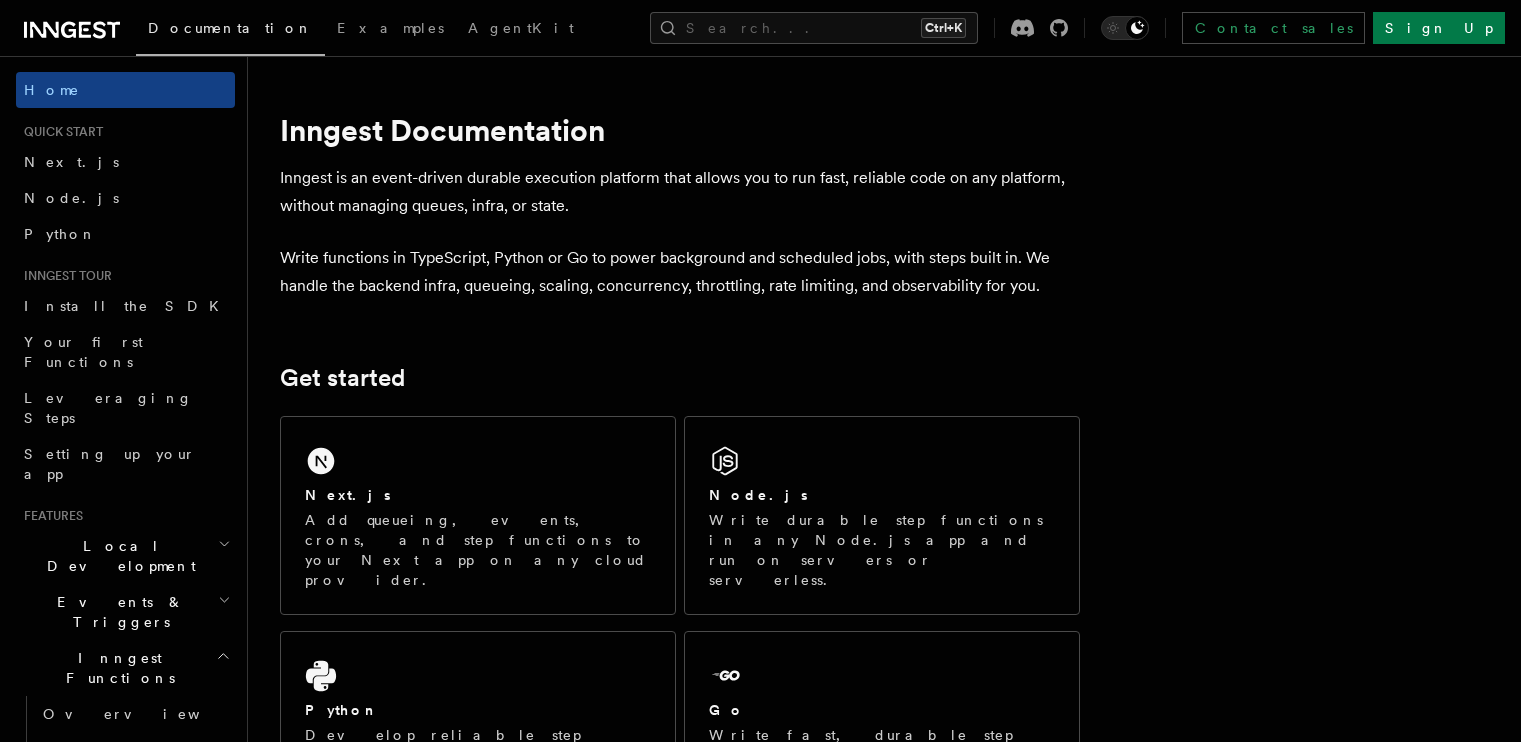 scroll, scrollTop: 0, scrollLeft: 0, axis: both 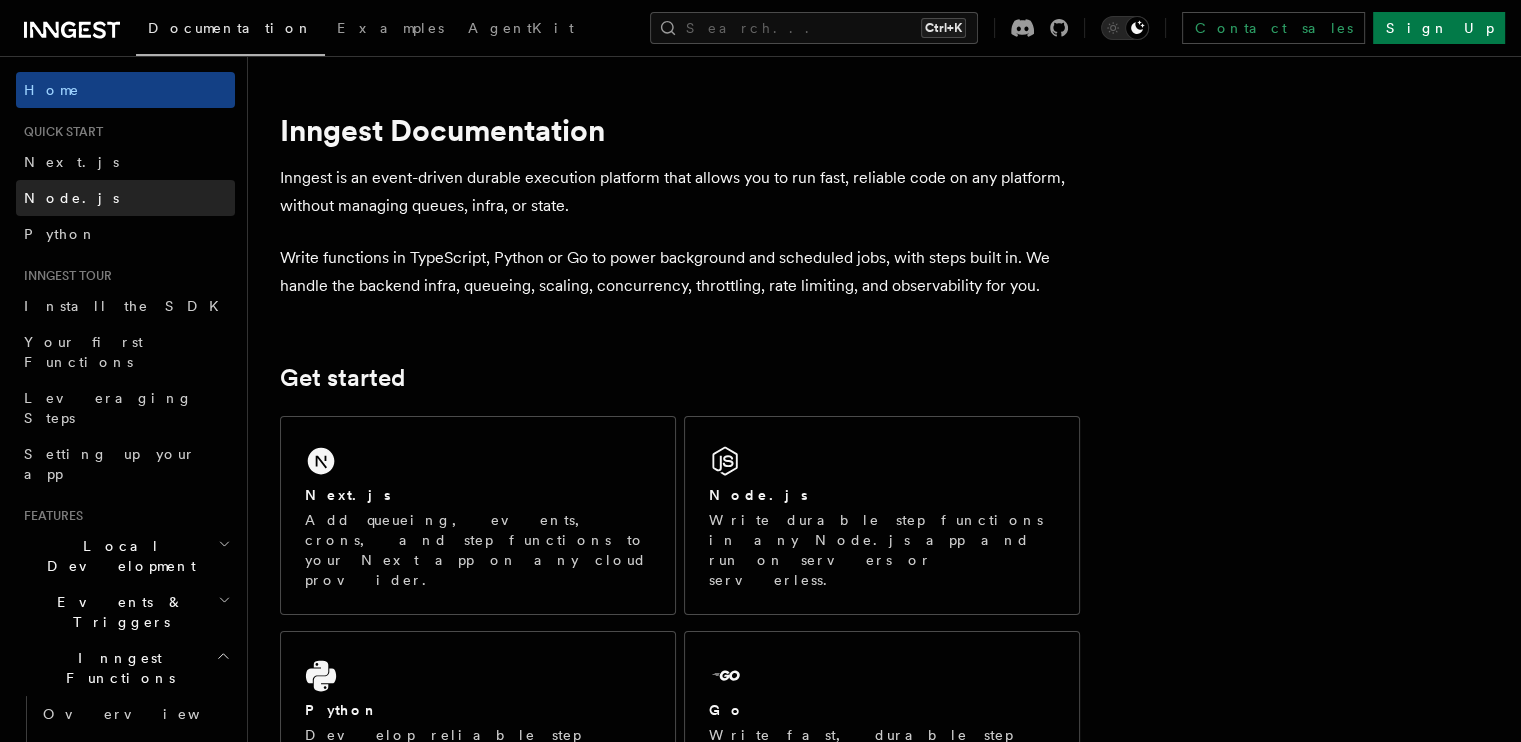 click on "Node.js" at bounding box center [71, 198] 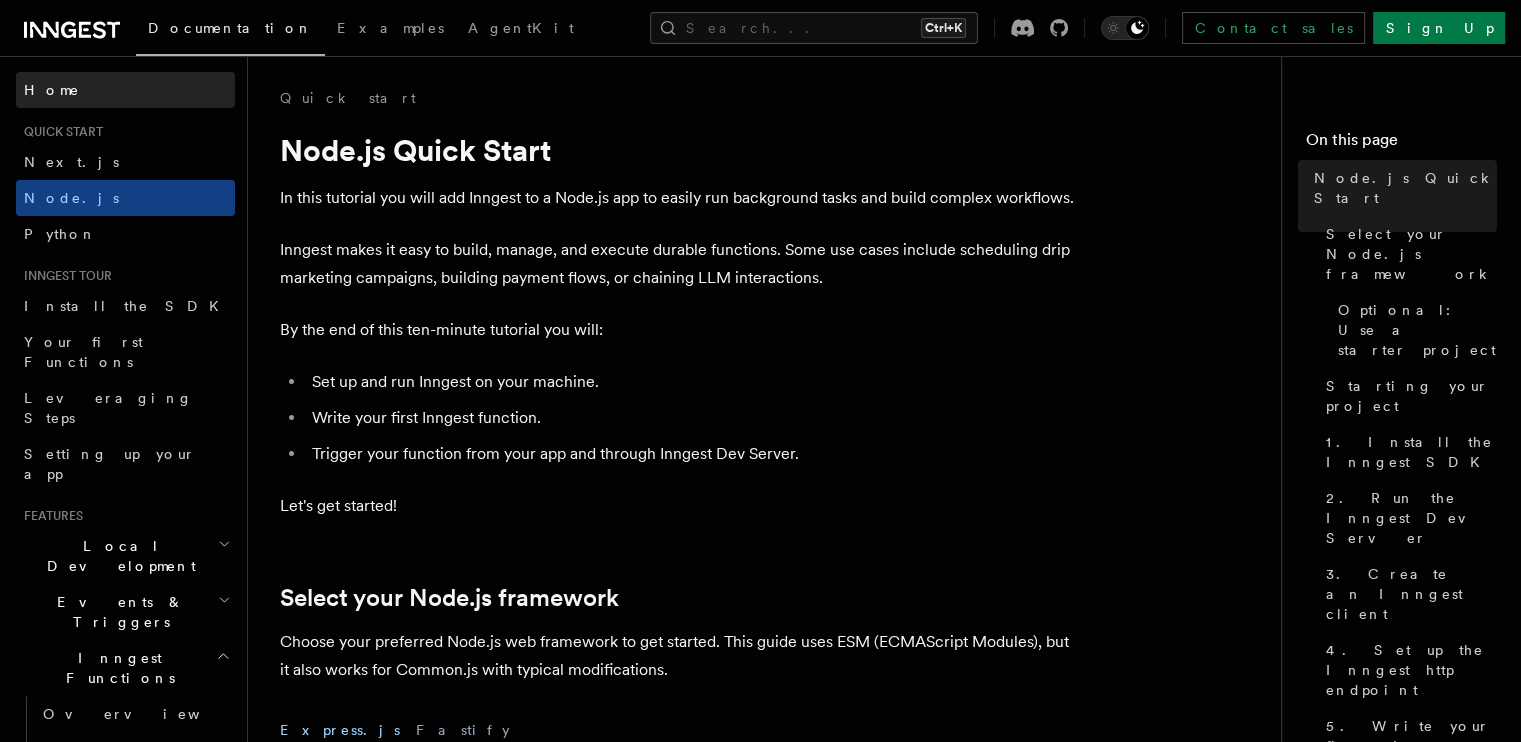 click on "Home" at bounding box center (125, 90) 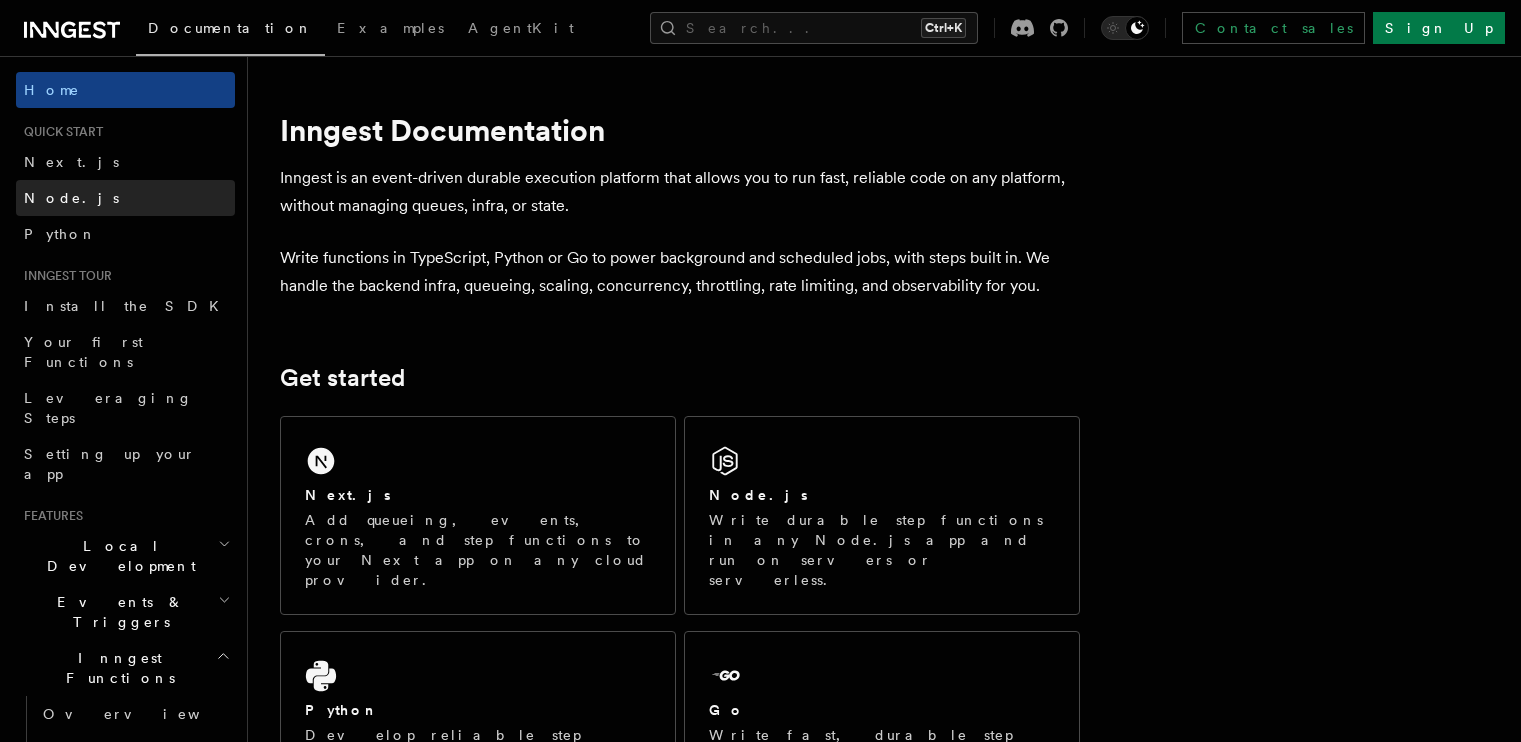 scroll, scrollTop: 0, scrollLeft: 0, axis: both 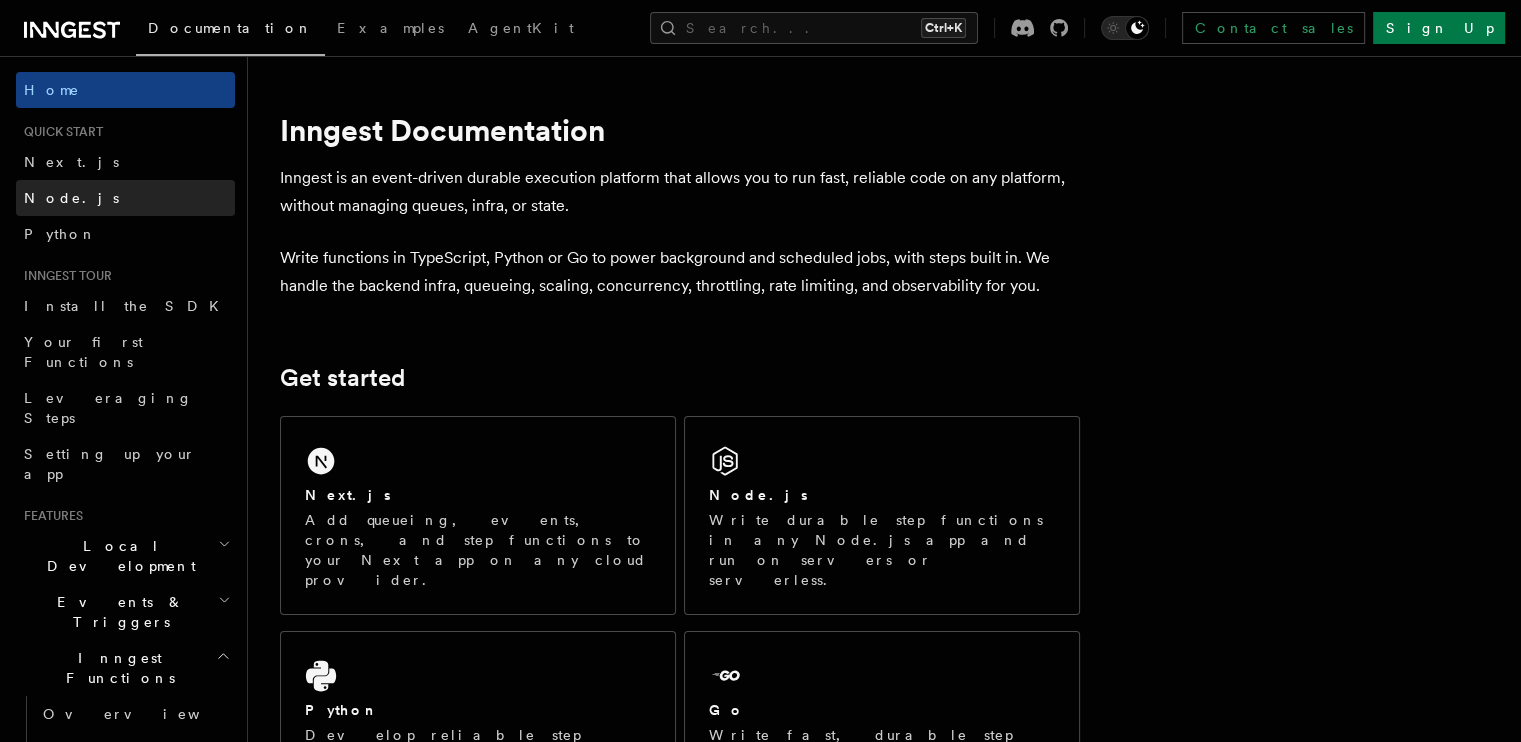 click on "Node.js" at bounding box center (71, 198) 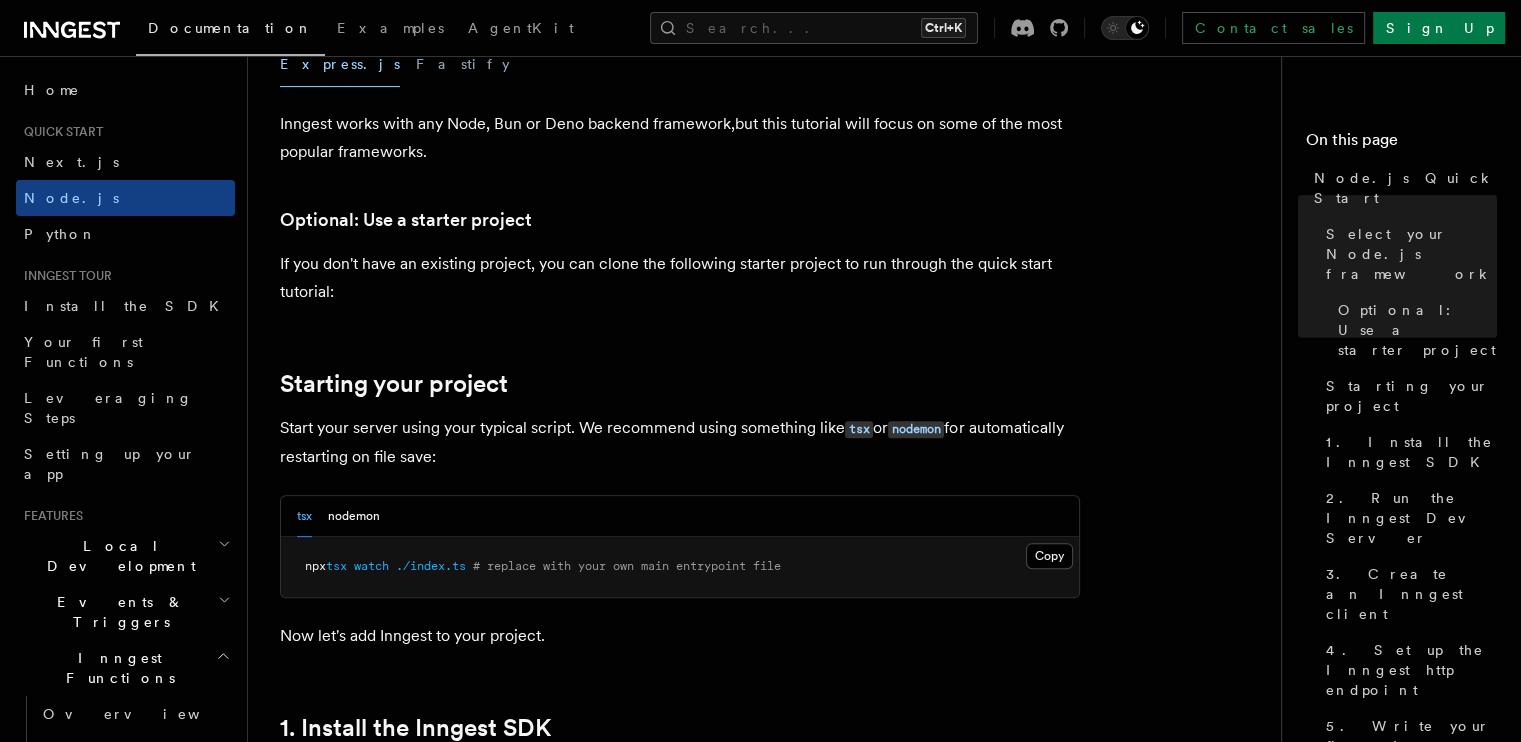 scroll, scrollTop: 1166, scrollLeft: 0, axis: vertical 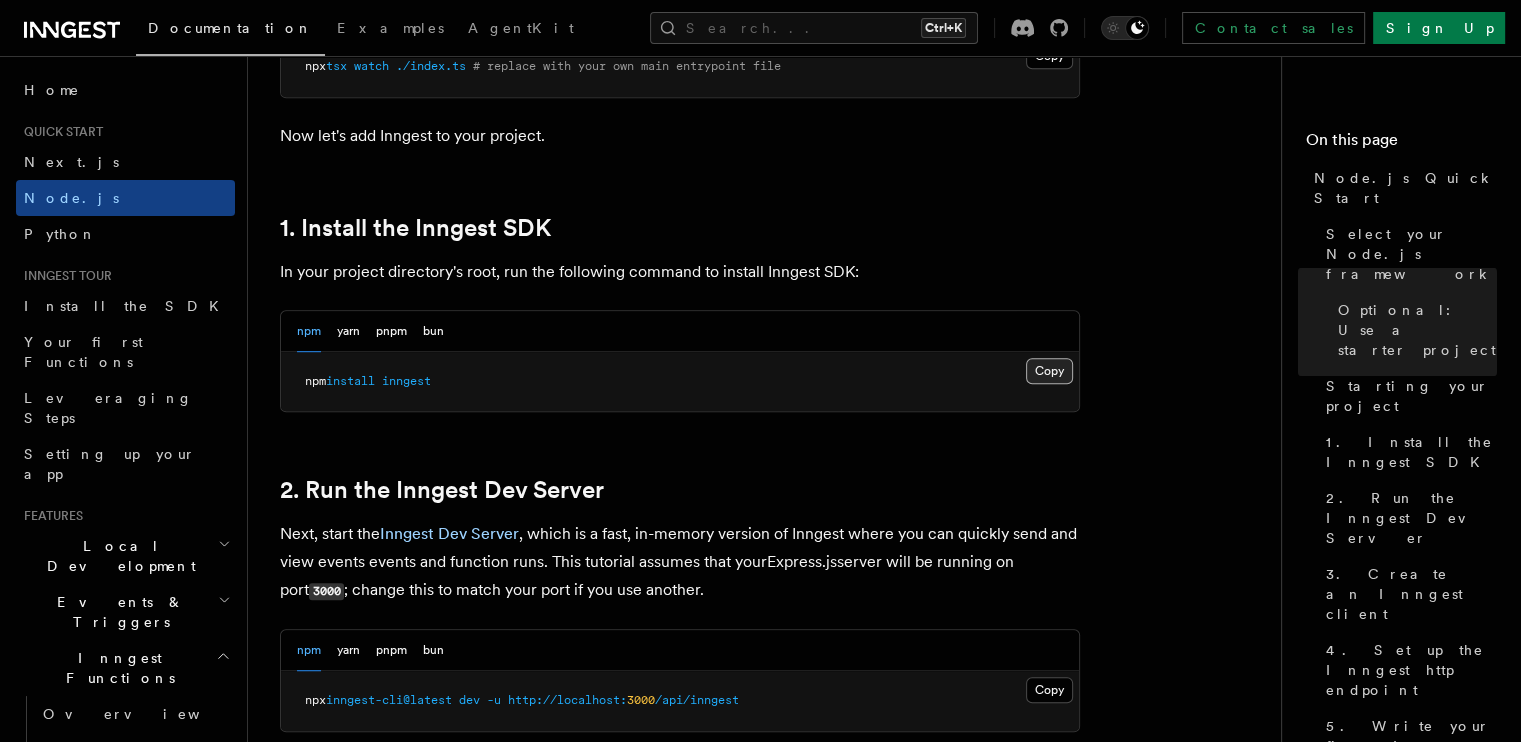 click on "Copy Copied" at bounding box center (1049, 371) 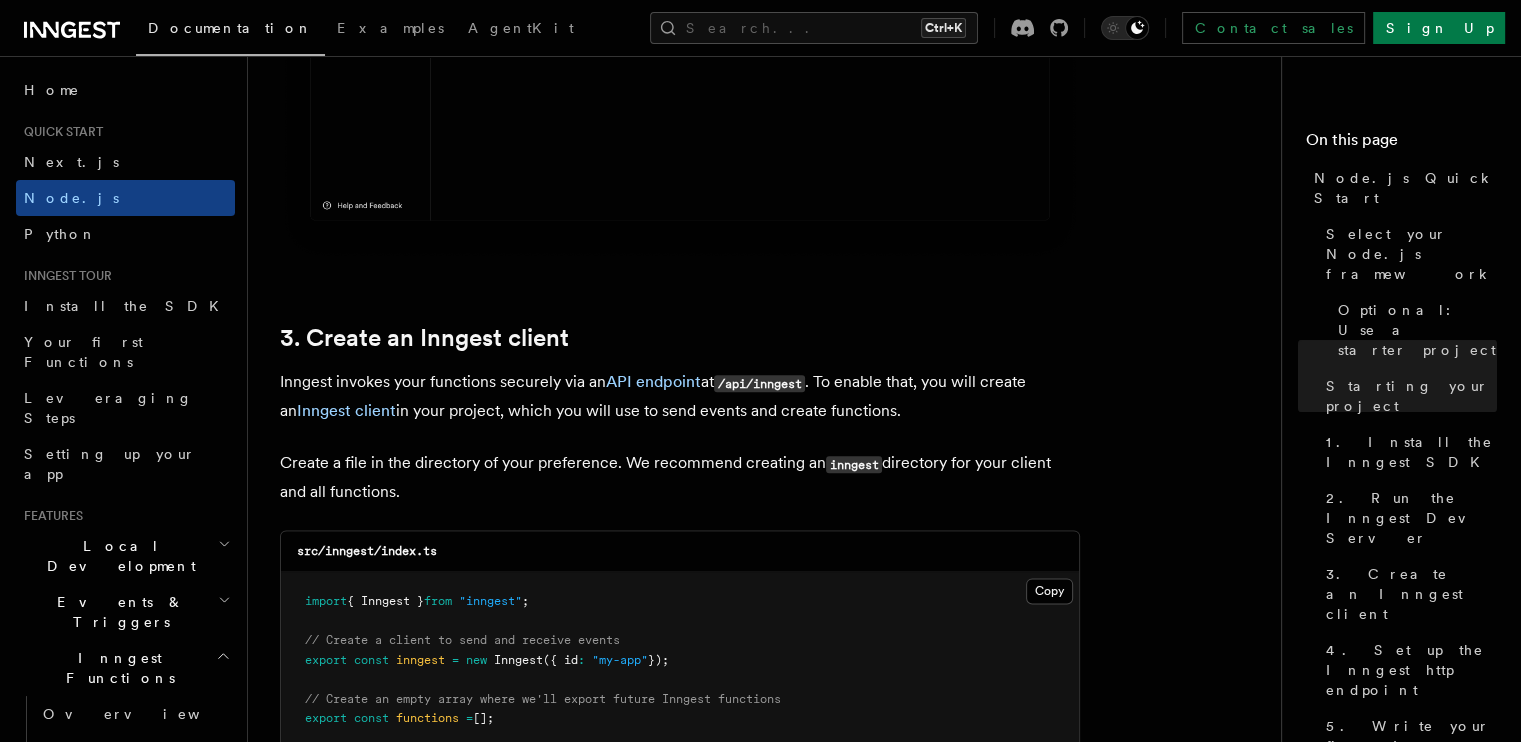 scroll, scrollTop: 2500, scrollLeft: 0, axis: vertical 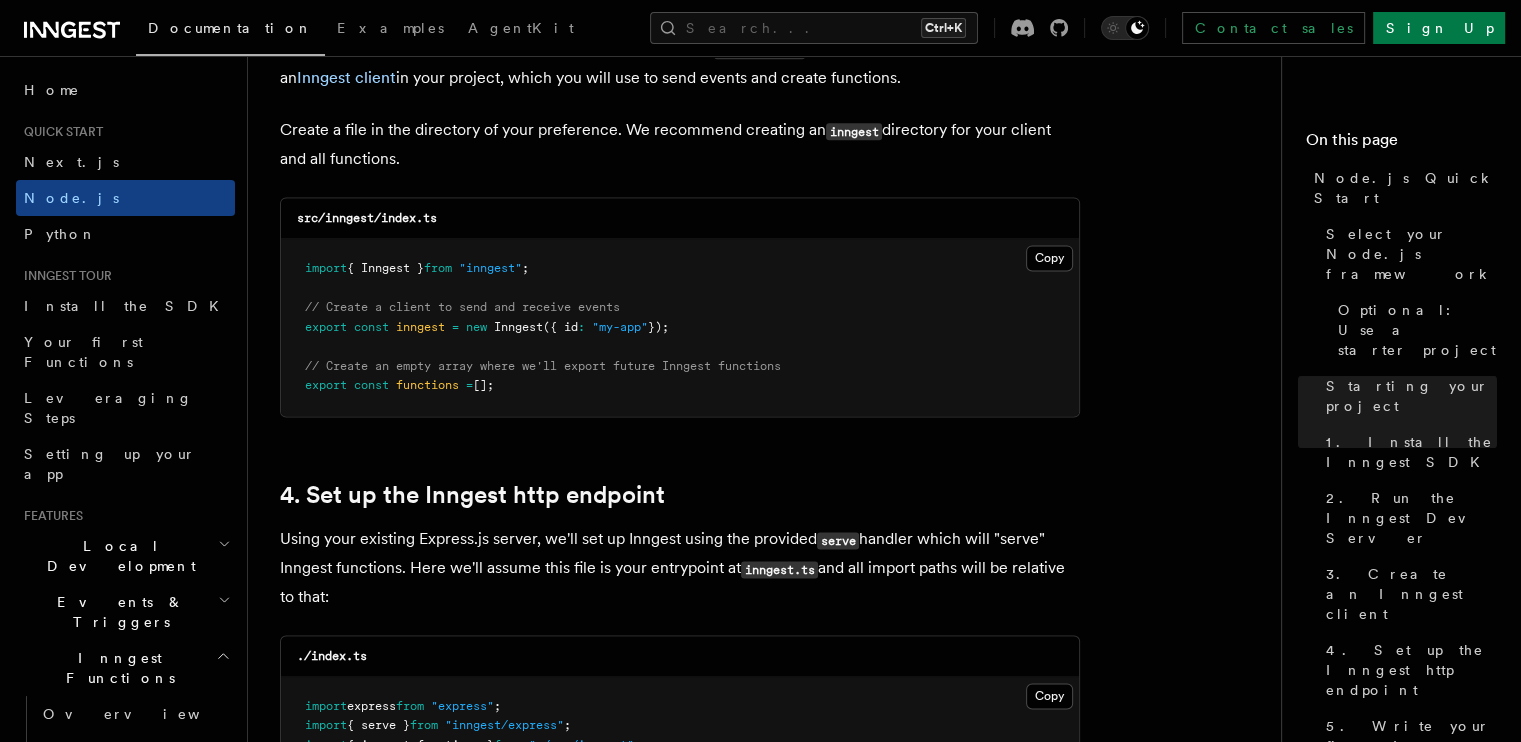 drag, startPoint x: 532, startPoint y: 357, endPoint x: 598, endPoint y: 249, distance: 126.57014 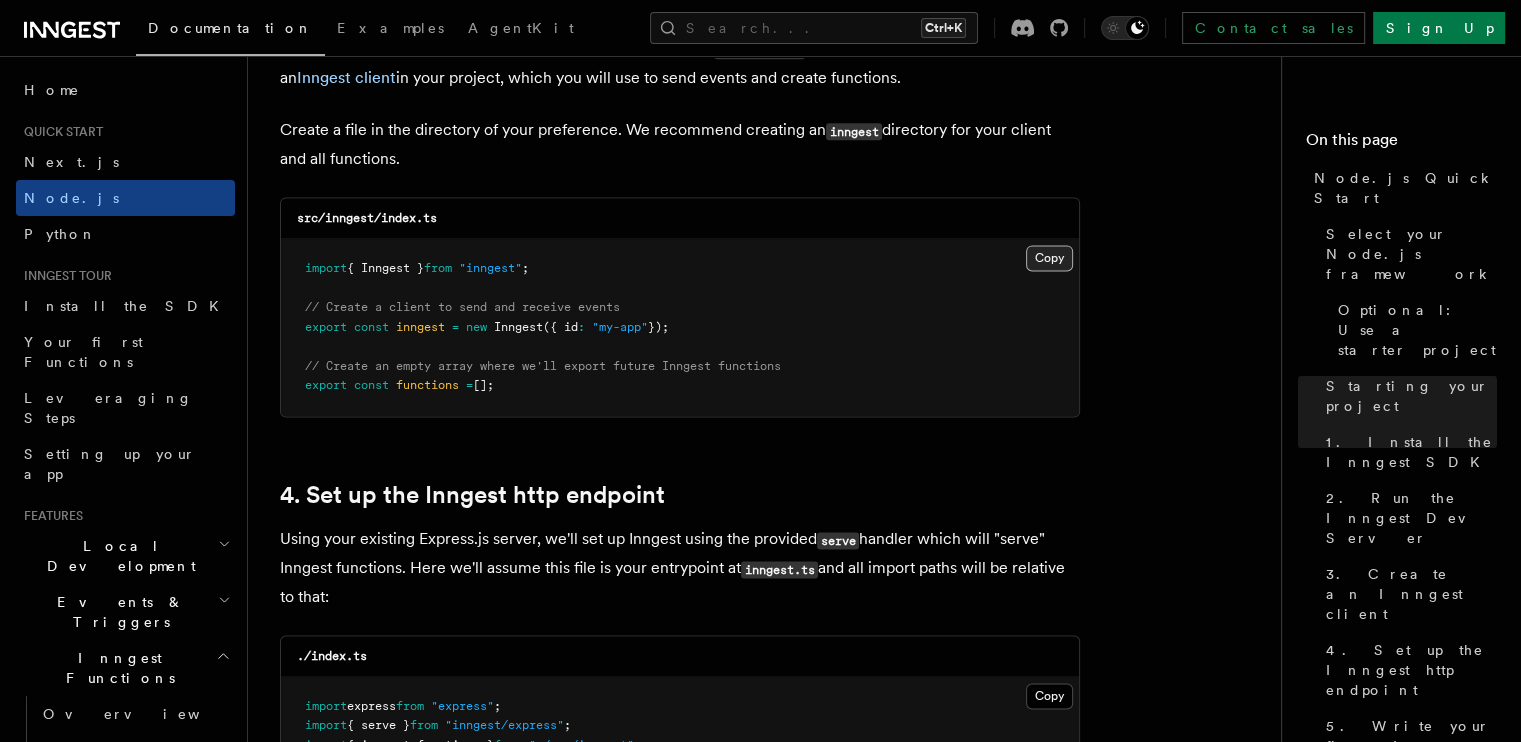 click on "Copy Copied" at bounding box center [1049, 258] 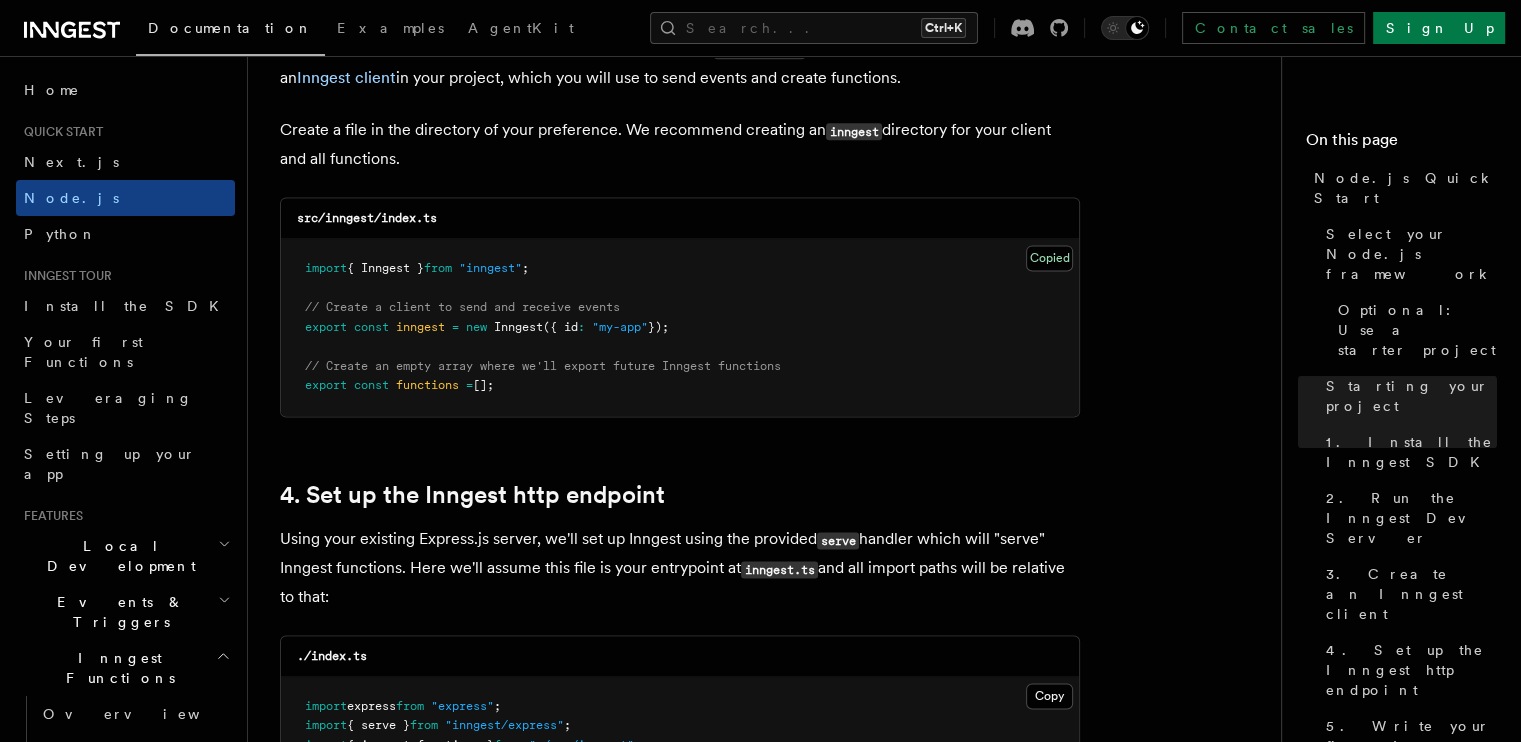type 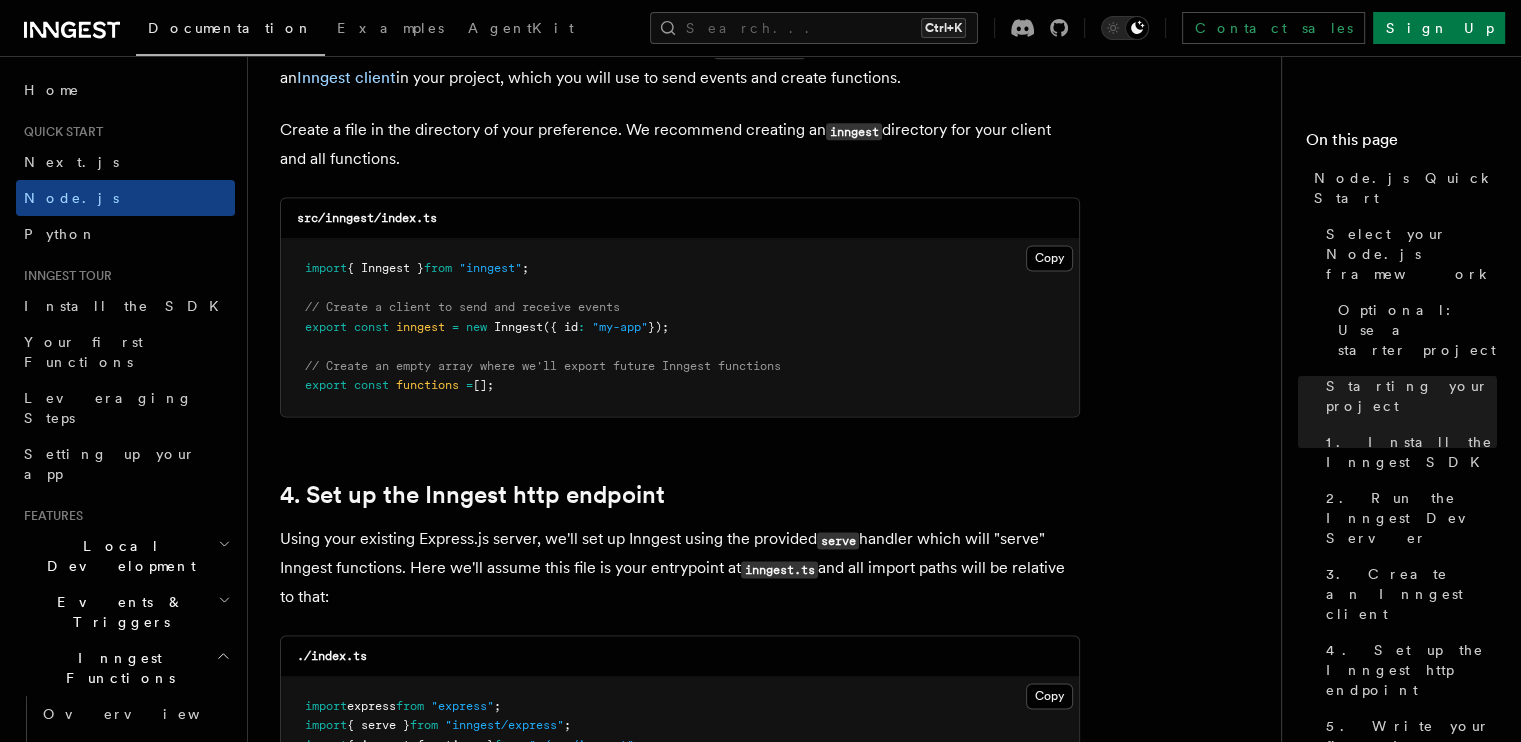 scroll, scrollTop: 2833, scrollLeft: 0, axis: vertical 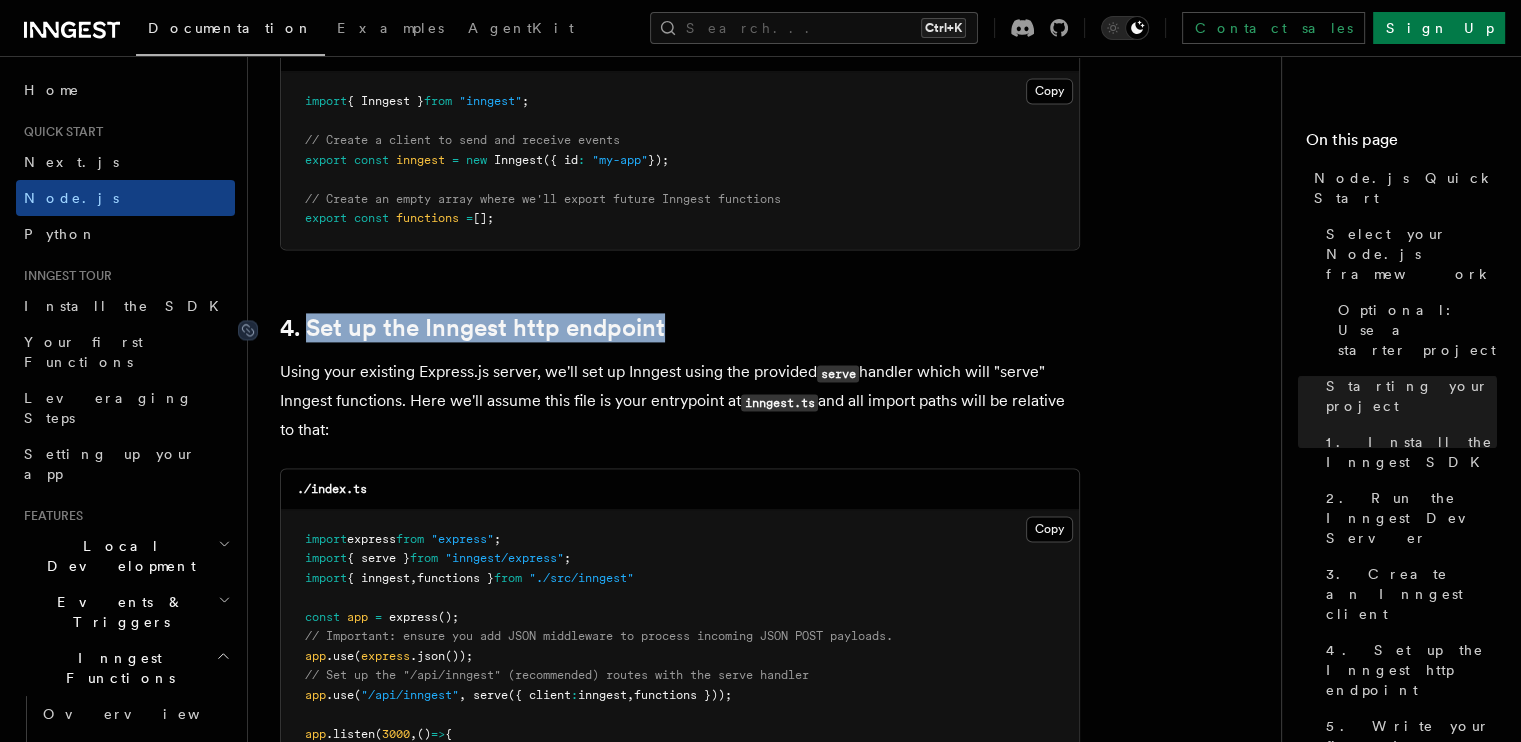 drag, startPoint x: 680, startPoint y: 295, endPoint x: 308, endPoint y: 287, distance: 372.086 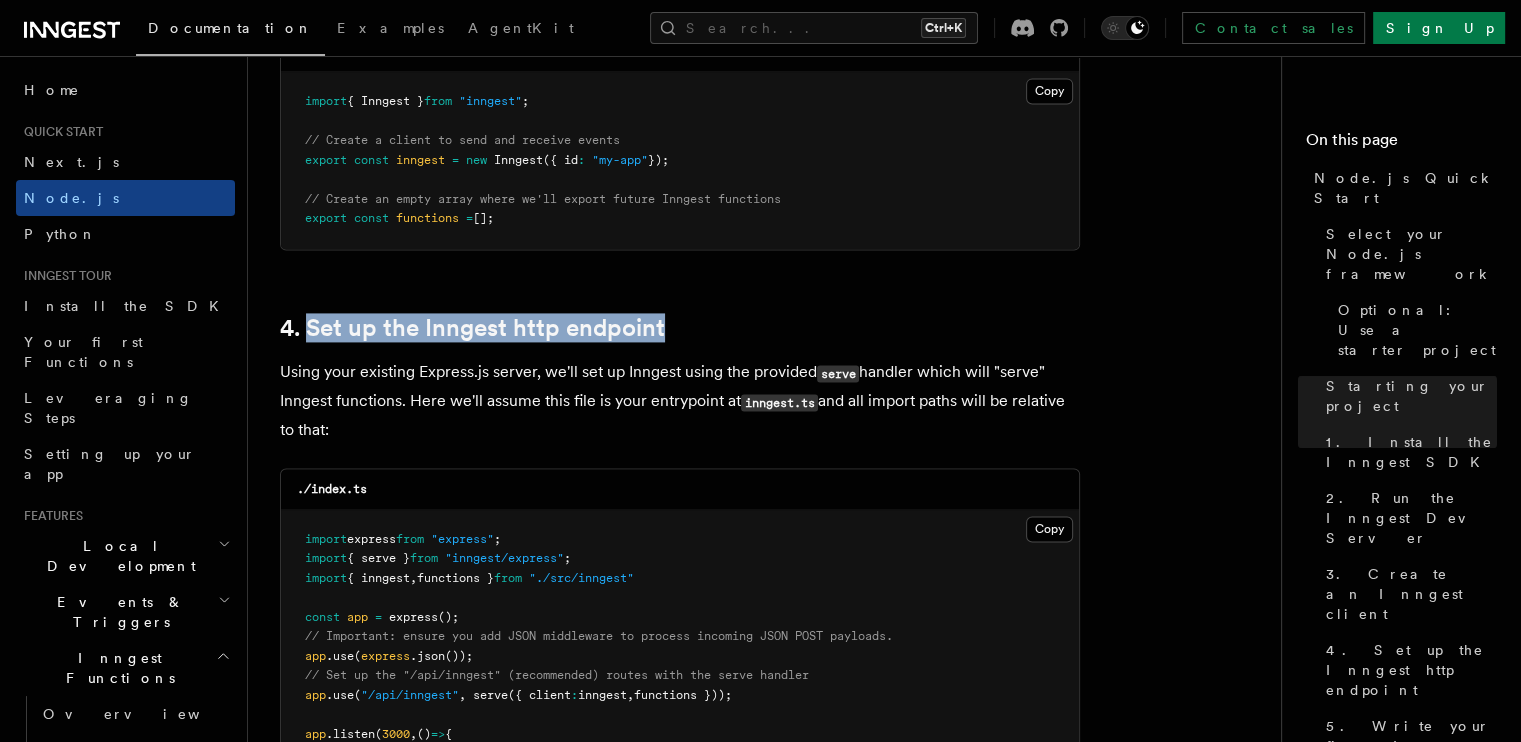 scroll, scrollTop: 2666, scrollLeft: 0, axis: vertical 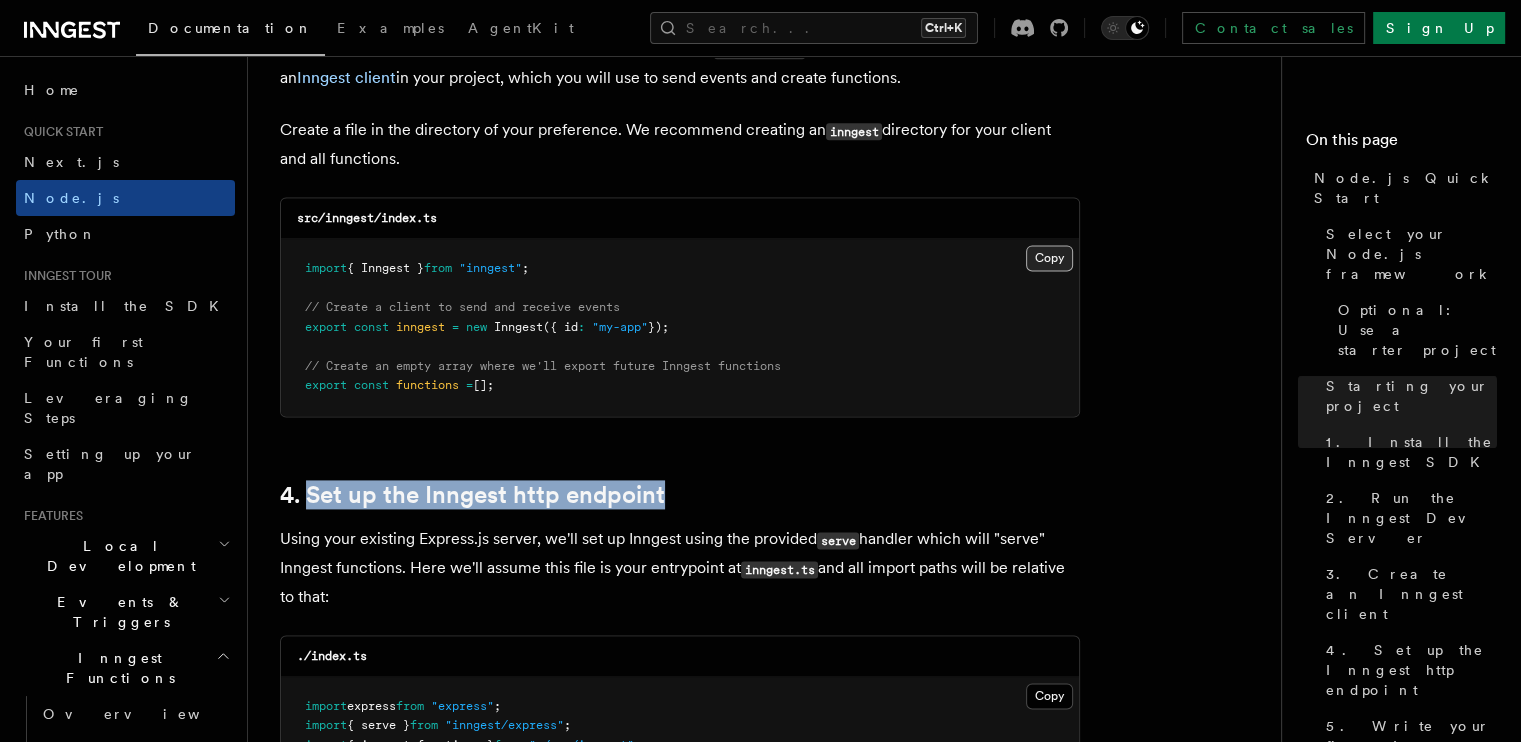 click on "Copy Copied" at bounding box center (1049, 258) 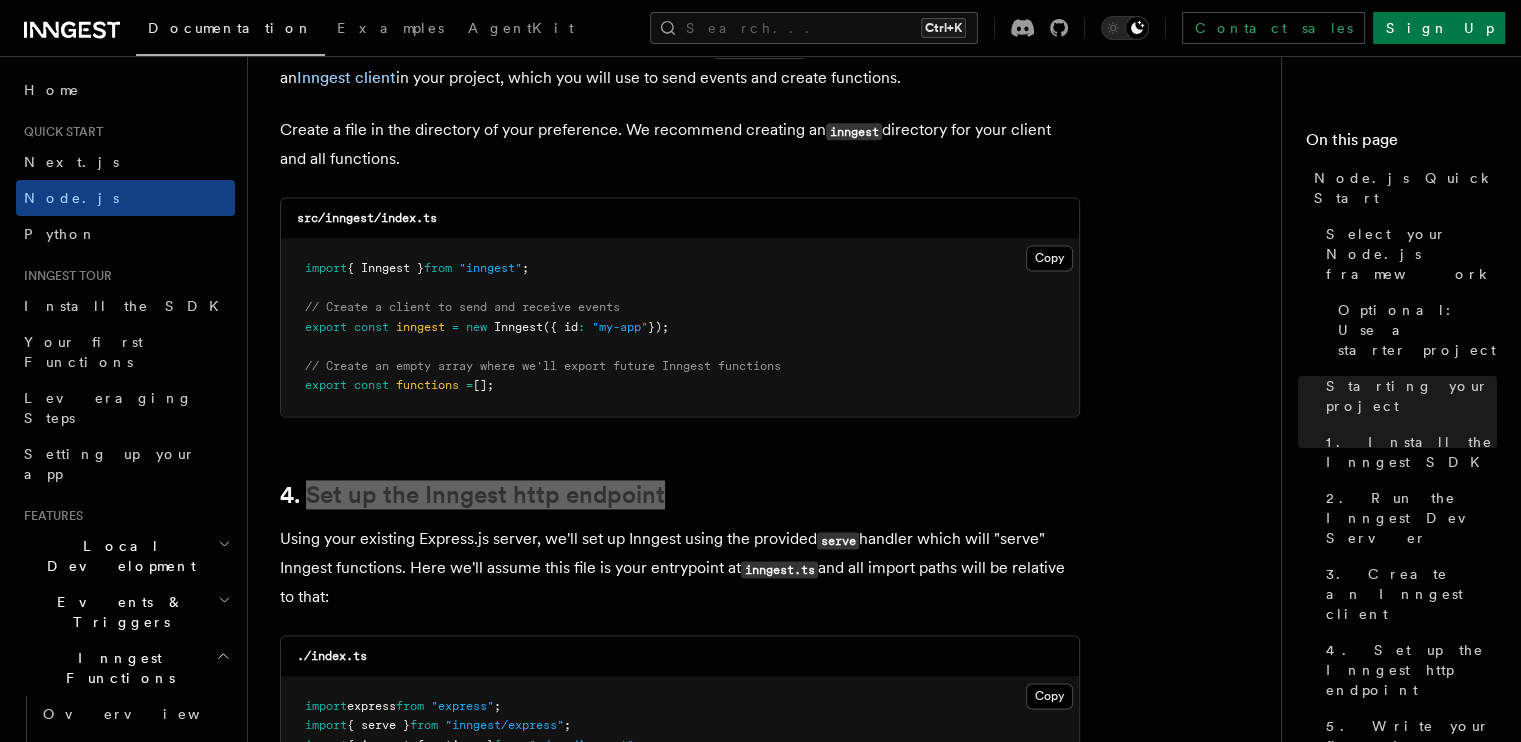 scroll, scrollTop: 2833, scrollLeft: 0, axis: vertical 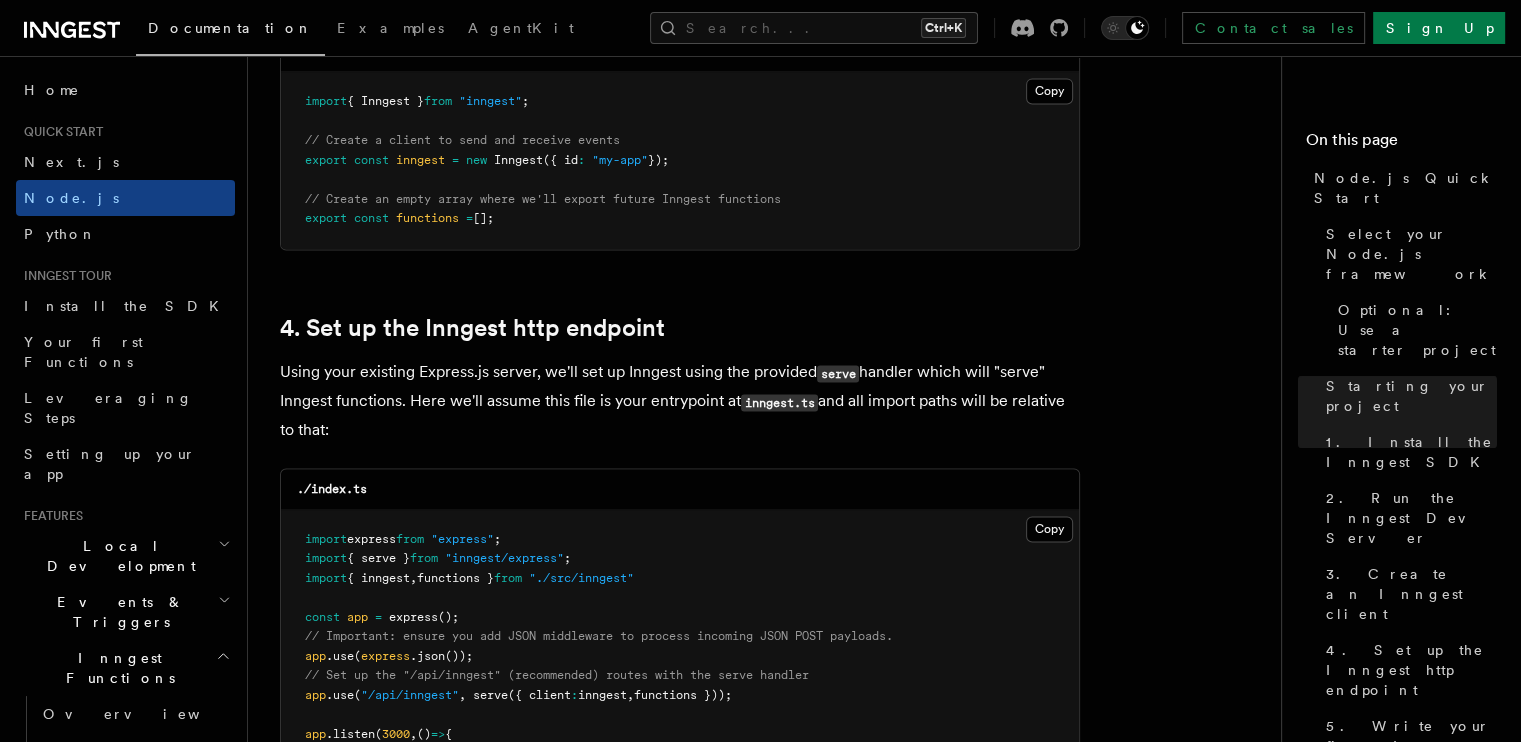 click on "Using your existing Express.js server, we'll set up Inngest using the provided  serve  handler which will "serve" Inngest functions. Here we'll assume this file is your entrypoint at  inngest.ts  and all import paths will be relative to that:" at bounding box center [680, 401] 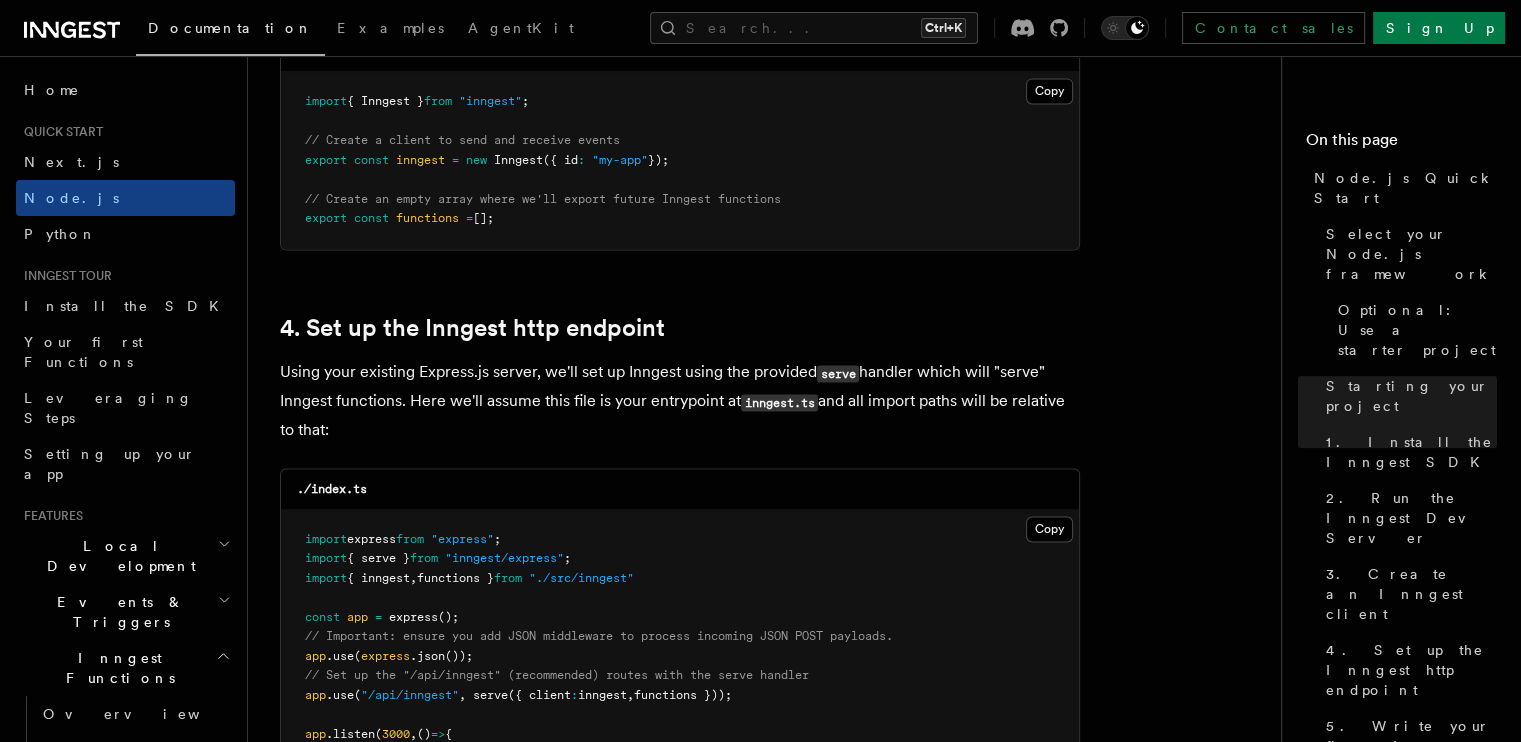 scroll, scrollTop: 3166, scrollLeft: 0, axis: vertical 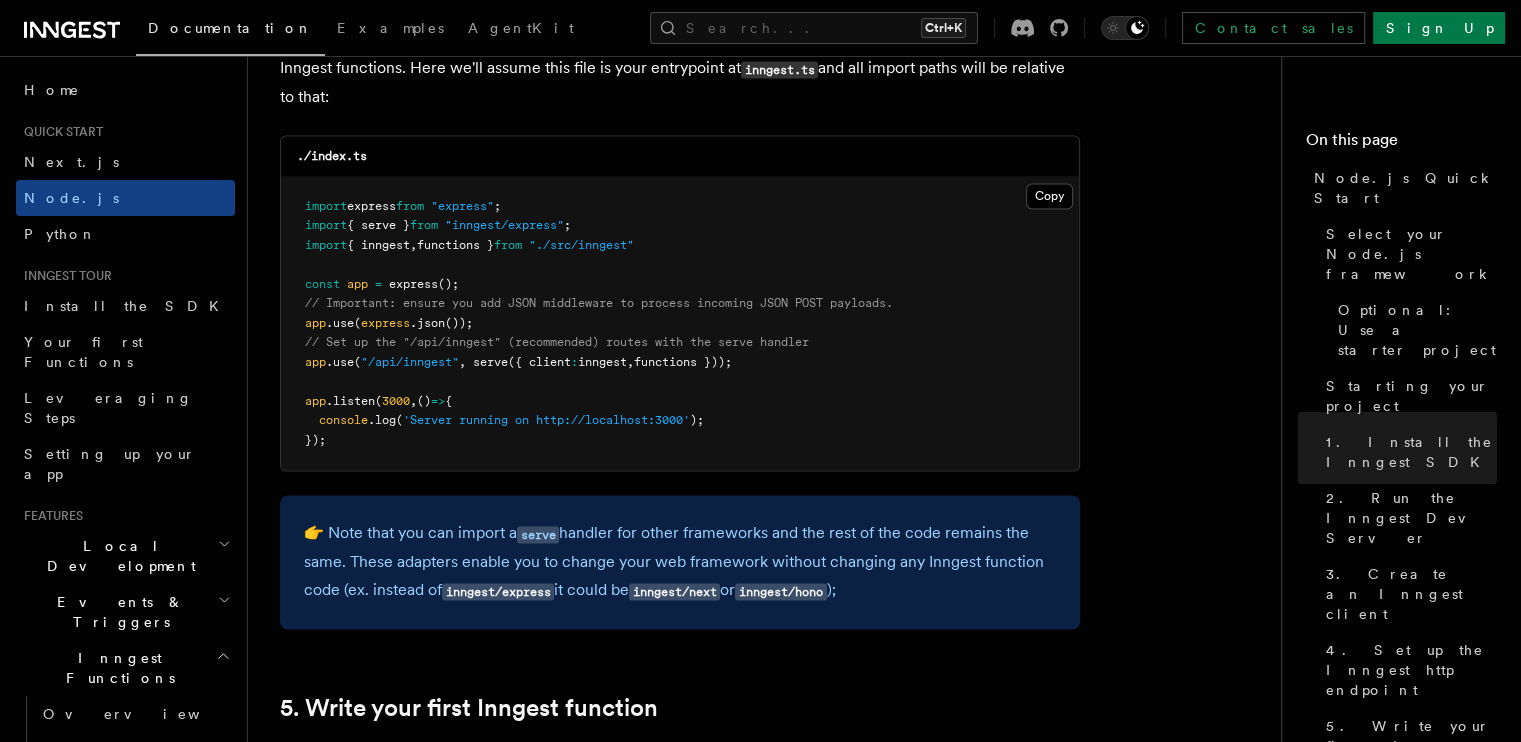 click on "Quick start Node.js Quick Start
In this tutorial you will add Inngest to a Node.js app to easily run background tasks and build complex workflows.
Inngest makes it easy to build, manage, and execute durable functions. Some use cases include scheduling drip marketing campaigns, building payment flows, or chaining LLM interactions.
By the end of this ten-minute tutorial you will:
Set up and run Inngest on your machine.
Write your first Inngest function.
Trigger your function from your app and through Inngest Dev Server.
Let's get started!
Select your Node.js framework
Choose your preferred Node.js web framework to get started. This guide uses ESM (ECMAScript Modules), but it also works for Common.js with typical modifications.
Express.js Fastify Inngest works with any Node, Bun or Deno backend framework,but this tutorial will focus on some of the most popular frameworks. Optional: Use a starter project Starting your project tsx  or  nodemon  for automatically restarting on file save: tsx" at bounding box center [788, 3600] 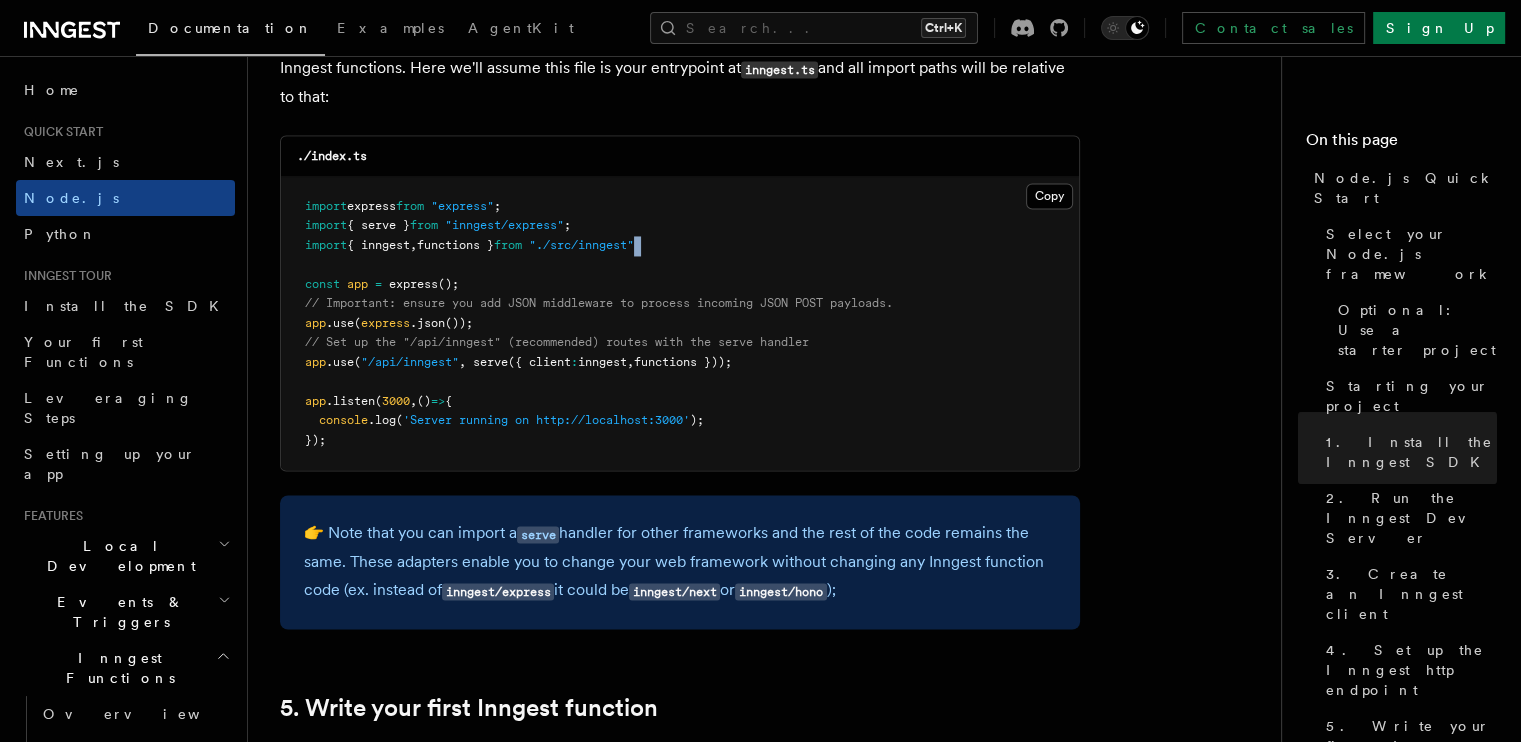 click on "import  express  from   "express" ;
import  { serve }  from   "inngest/express" ;
import  { inngest ,  functions }  from   "./src/inngest"
const   app   =   express ();
// Important: ensure you add JSON middleware to process incoming JSON POST payloads.
app .use ( express .json ());
// Set up the "/api/inngest" (recommended) routes with the serve handler
app .use ( "/api/inngest" ,   serve ({ client :  inngest ,  functions }));
app .listen ( 3000 ,  ()  =>  {
console .log ( 'Server running on http://localhost:3000' );
});" at bounding box center [680, 324] 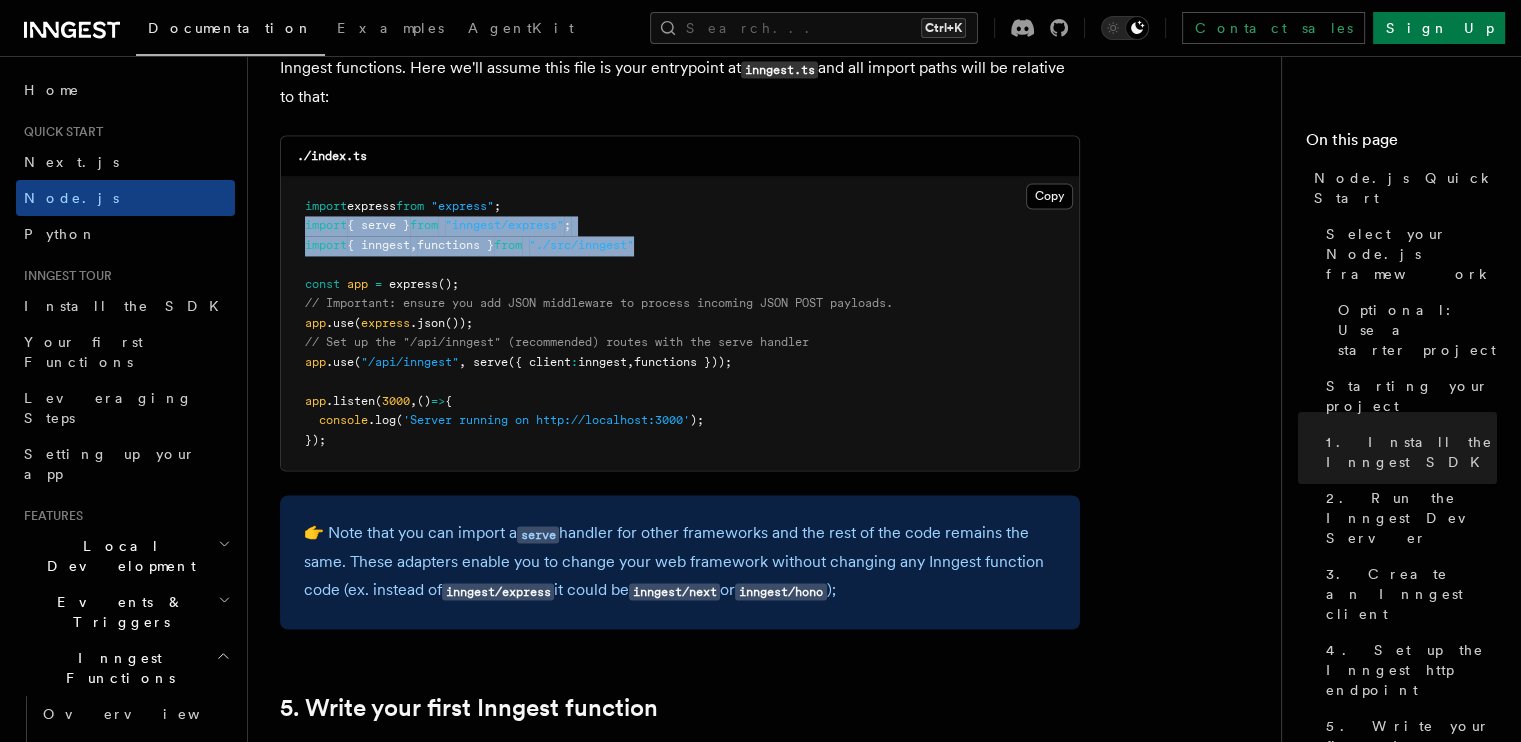 drag, startPoint x: 699, startPoint y: 220, endPoint x: 306, endPoint y: 200, distance: 393.50858 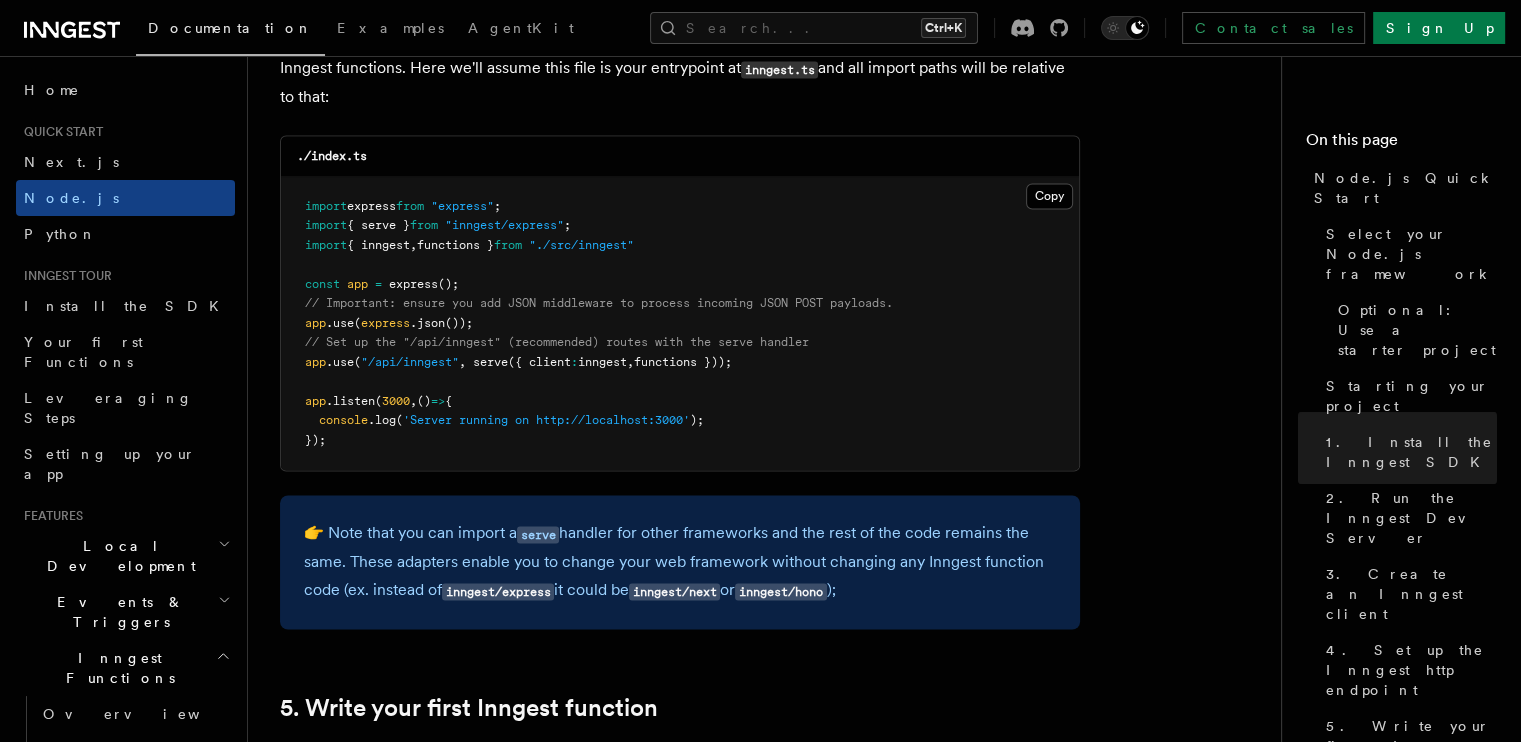 click on "Quick start Node.js Quick Start
In this tutorial you will add Inngest to a Node.js app to easily run background tasks and build complex workflows.
Inngest makes it easy to build, manage, and execute durable functions. Some use cases include scheduling drip marketing campaigns, building payment flows, or chaining LLM interactions.
By the end of this ten-minute tutorial you will:
Set up and run Inngest on your machine.
Write your first Inngest function.
Trigger your function from your app and through Inngest Dev Server.
Let's get started!
Select your Node.js framework
Choose your preferred Node.js web framework to get started. This guide uses ESM (ECMAScript Modules), but it also works for Common.js with typical modifications.
Express.js Fastify Inngest works with any Node, Bun or Deno backend framework,but this tutorial will focus on some of the most popular frameworks. Optional: Use a starter project Starting your project tsx  or  nodemon  for automatically restarting on file save: tsx" at bounding box center [788, 3600] 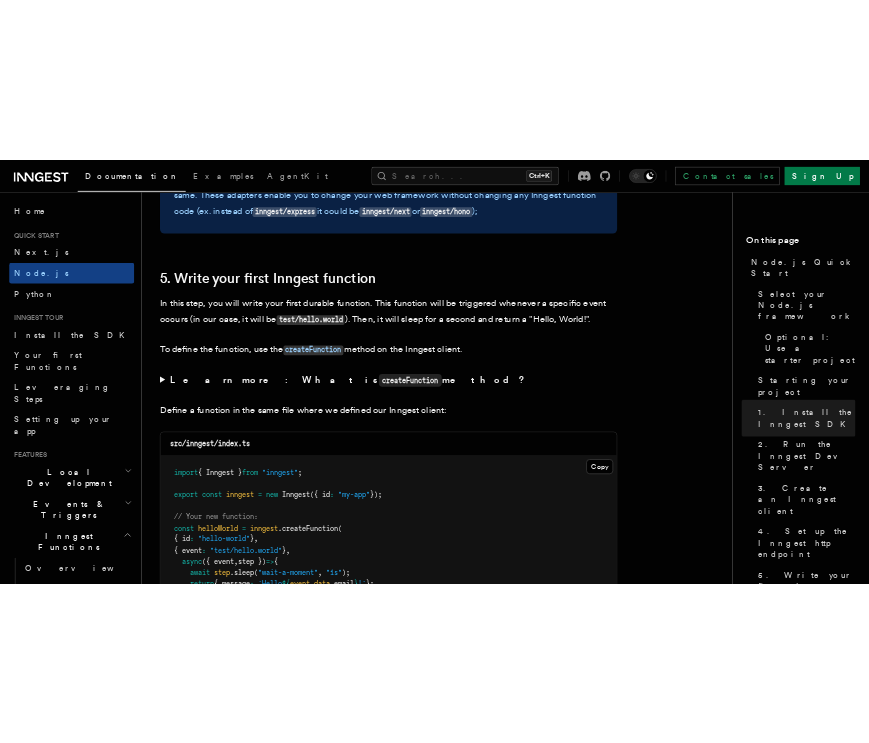 scroll, scrollTop: 3833, scrollLeft: 0, axis: vertical 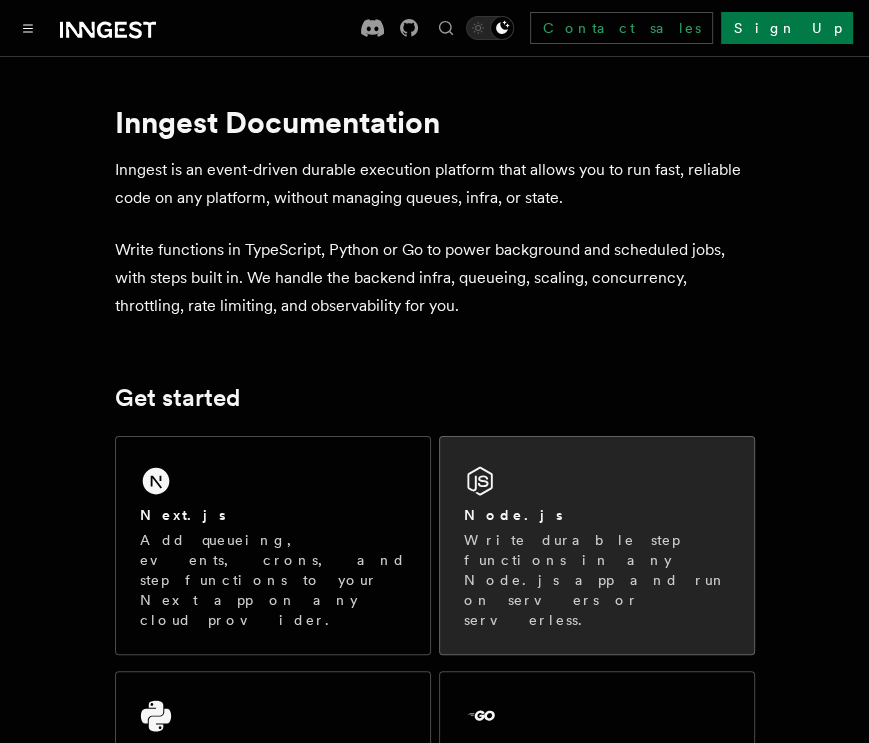 click on "Write durable step functions in any Node.js app and run on servers or serverless." at bounding box center (597, 580) 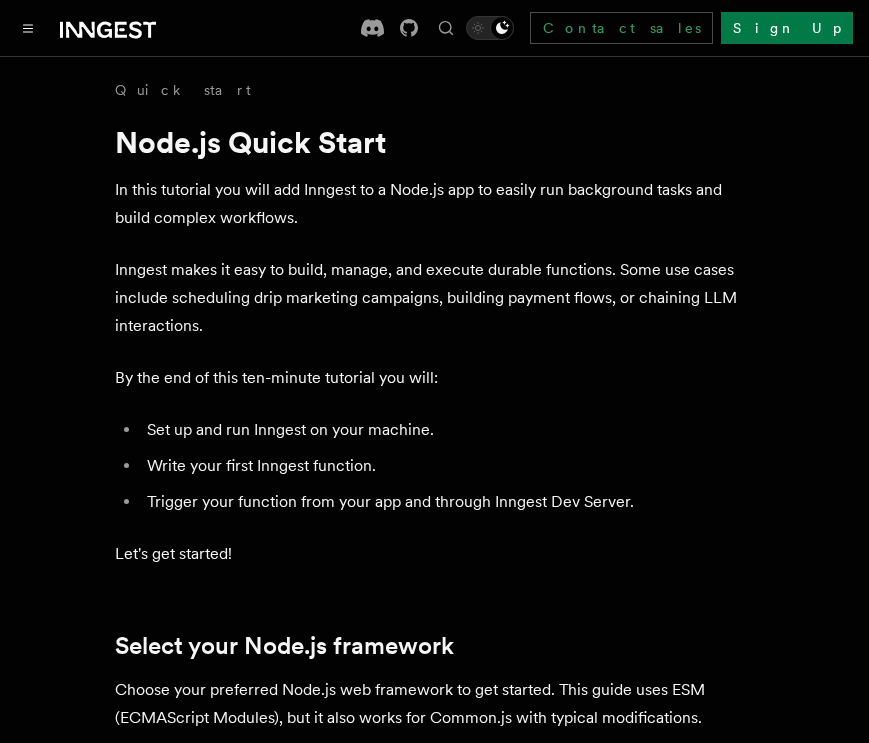 scroll, scrollTop: 1166, scrollLeft: 0, axis: vertical 